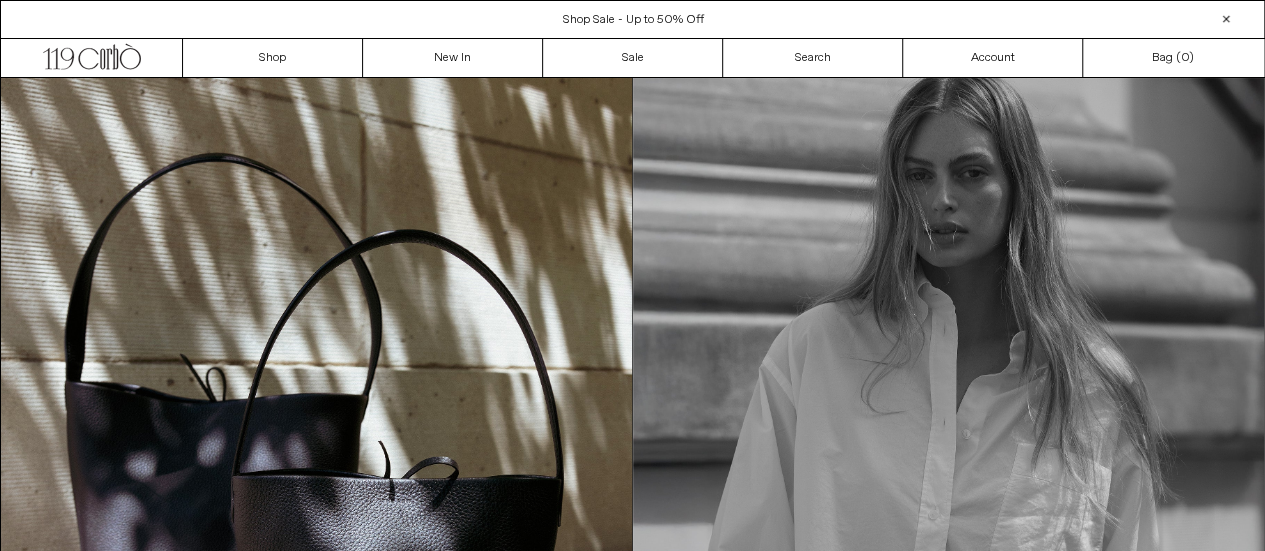 scroll, scrollTop: 0, scrollLeft: 0, axis: both 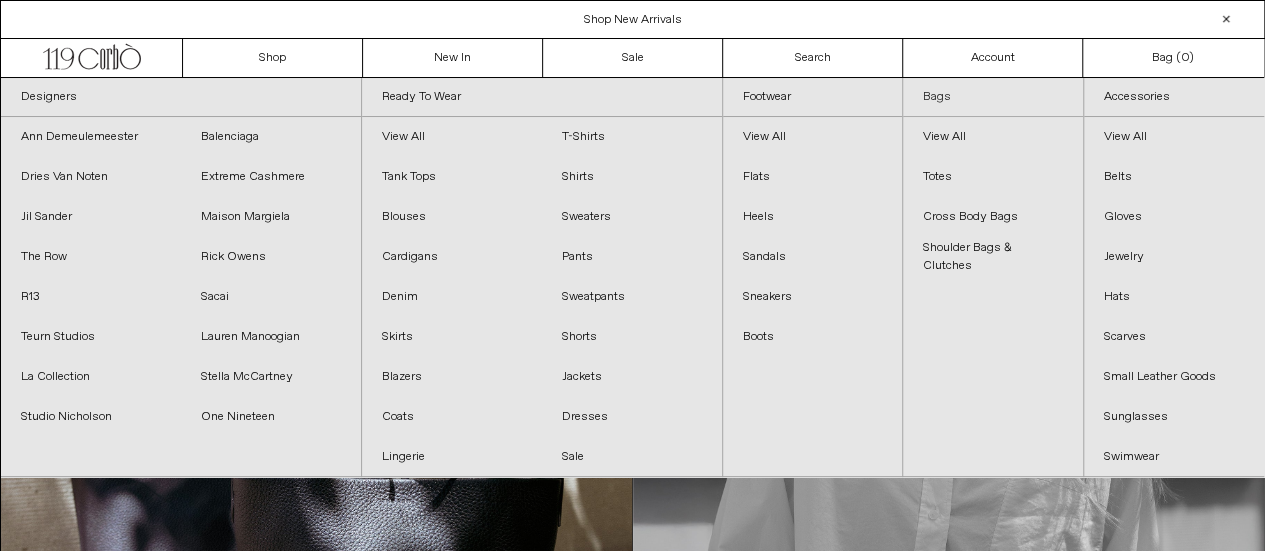 click on "Bags" at bounding box center (993, 97) 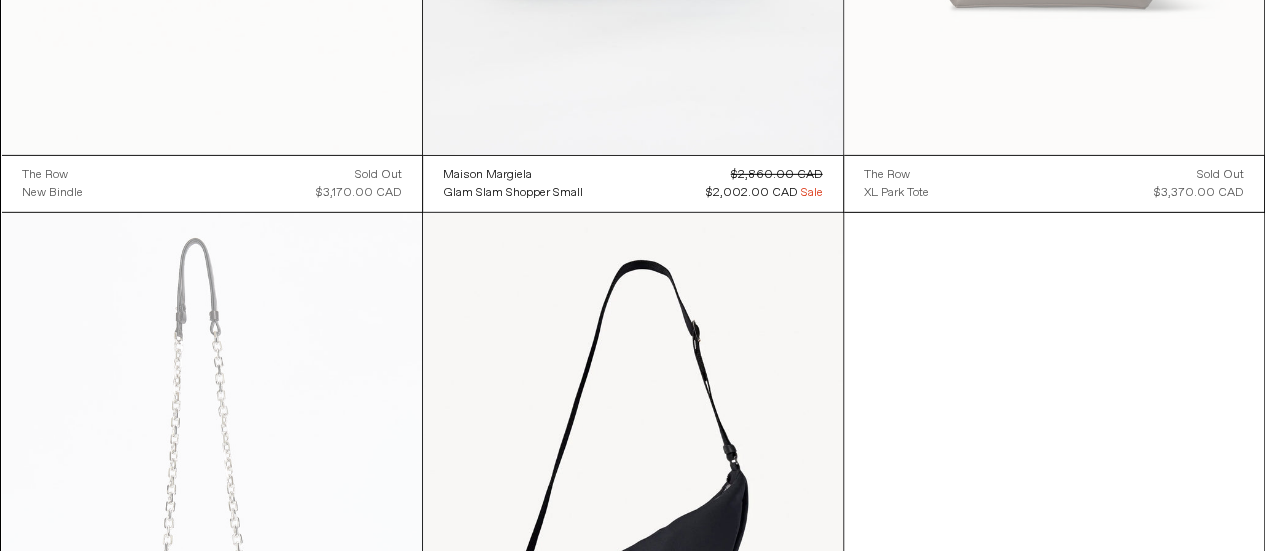 scroll, scrollTop: 7210, scrollLeft: 0, axis: vertical 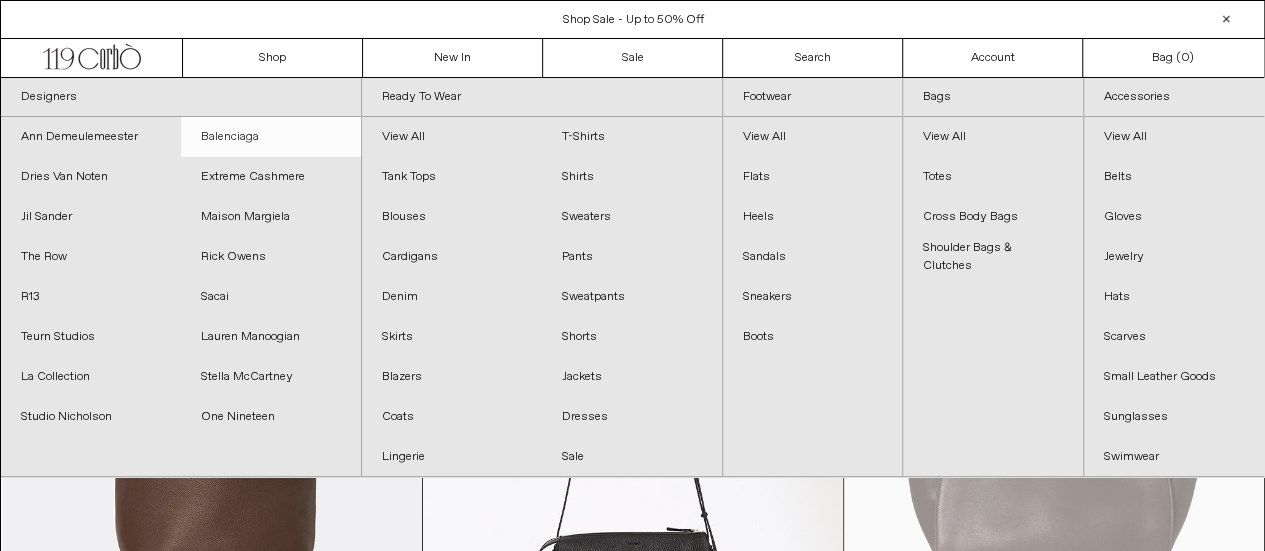 click on "Balenciaga" at bounding box center (271, 137) 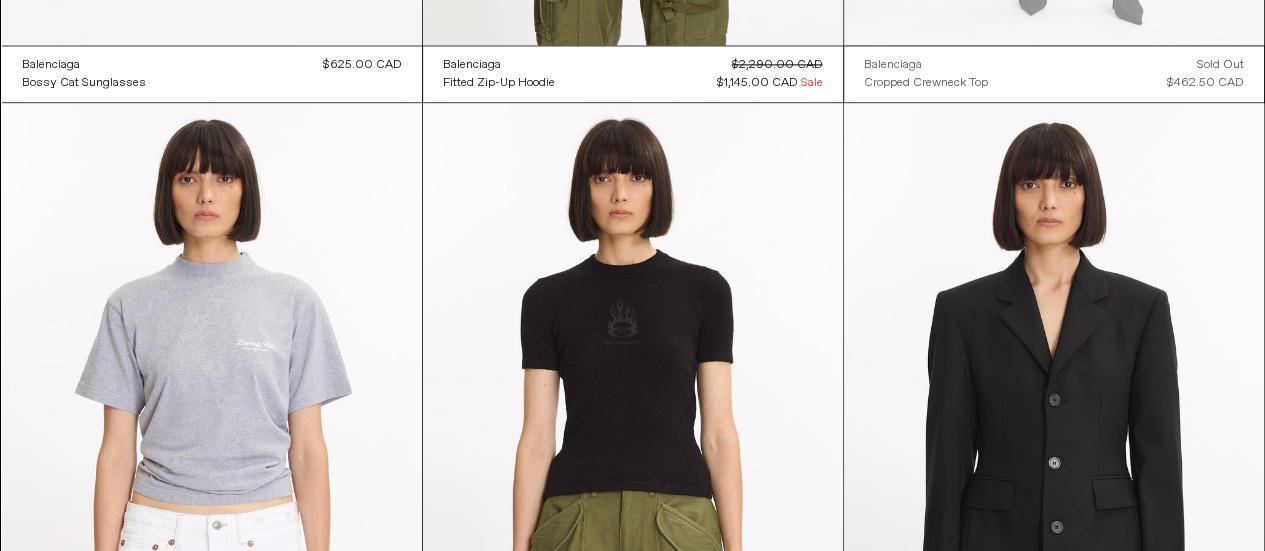 scroll, scrollTop: 9184, scrollLeft: 0, axis: vertical 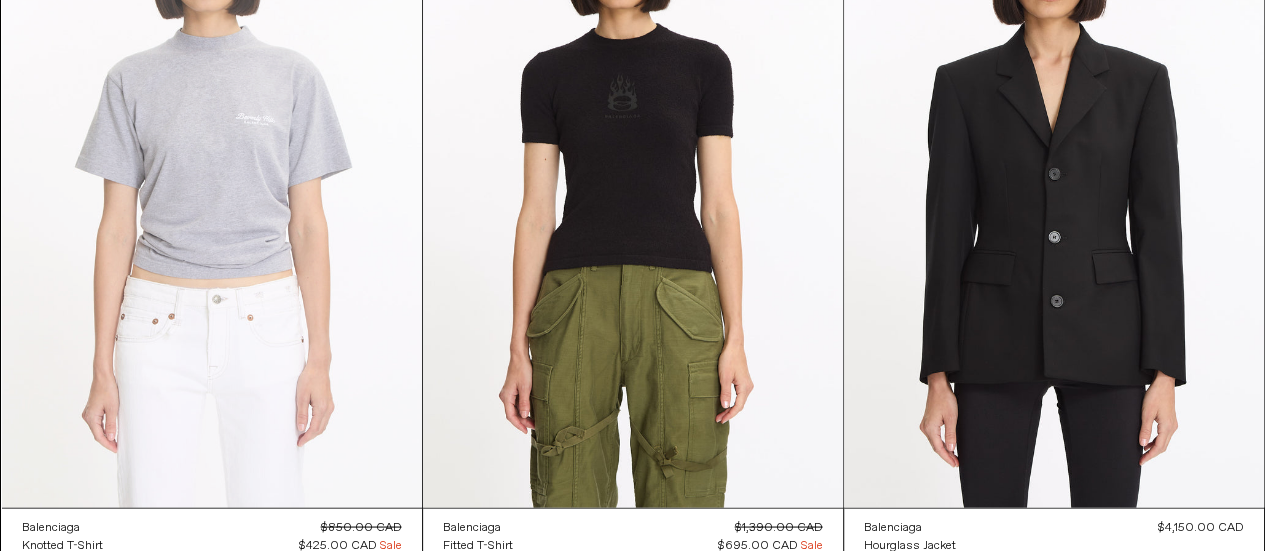 click at bounding box center (212, 192) 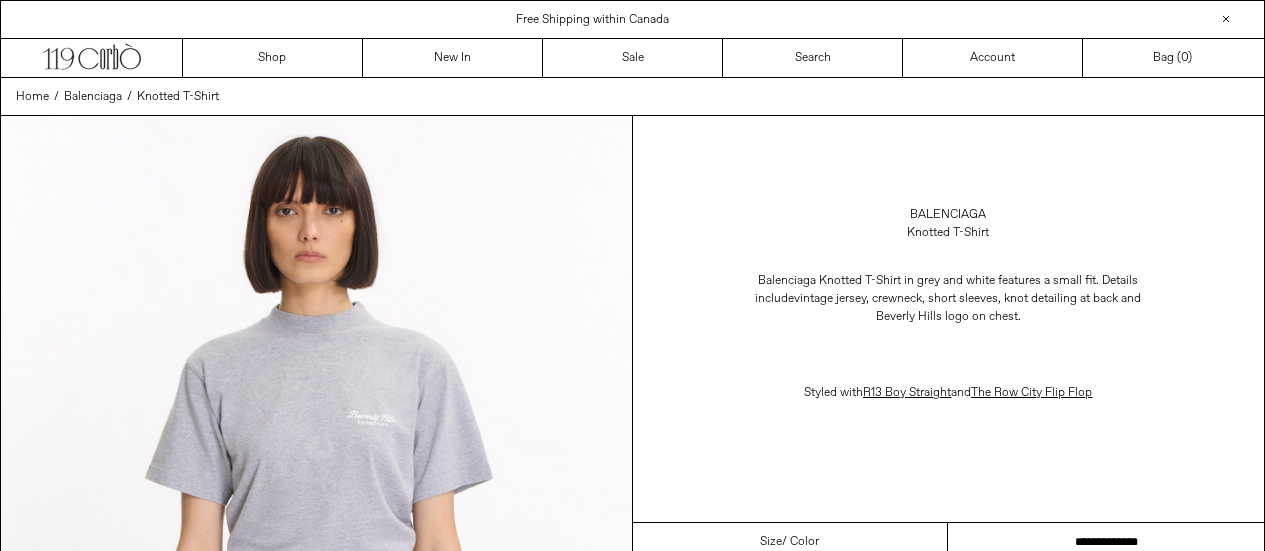 scroll, scrollTop: 400, scrollLeft: 0, axis: vertical 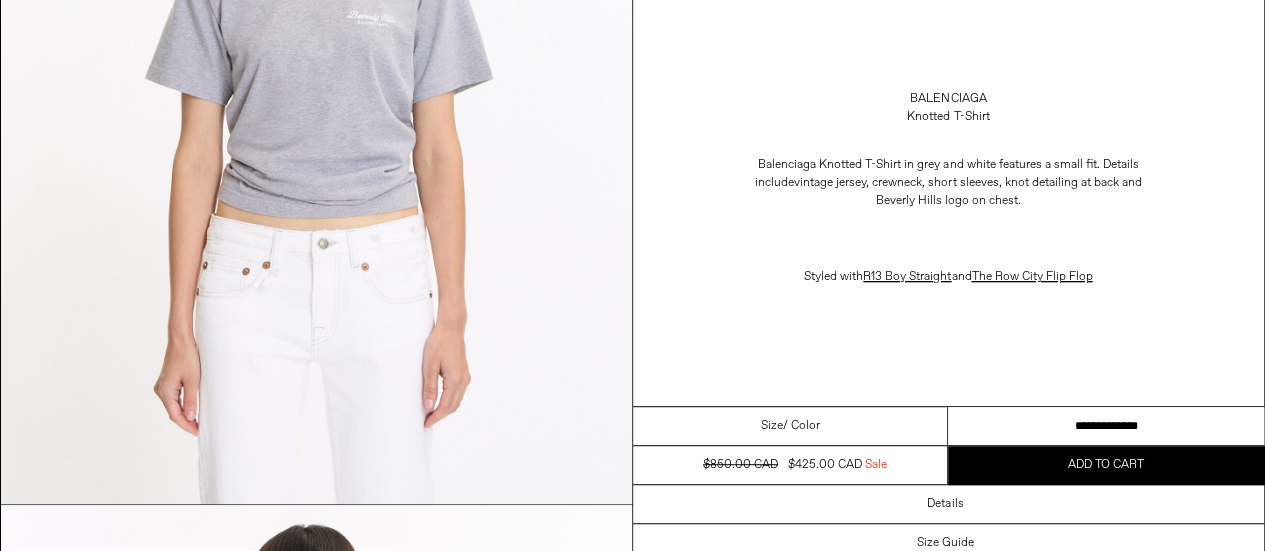 click on "**********" at bounding box center [1106, 426] 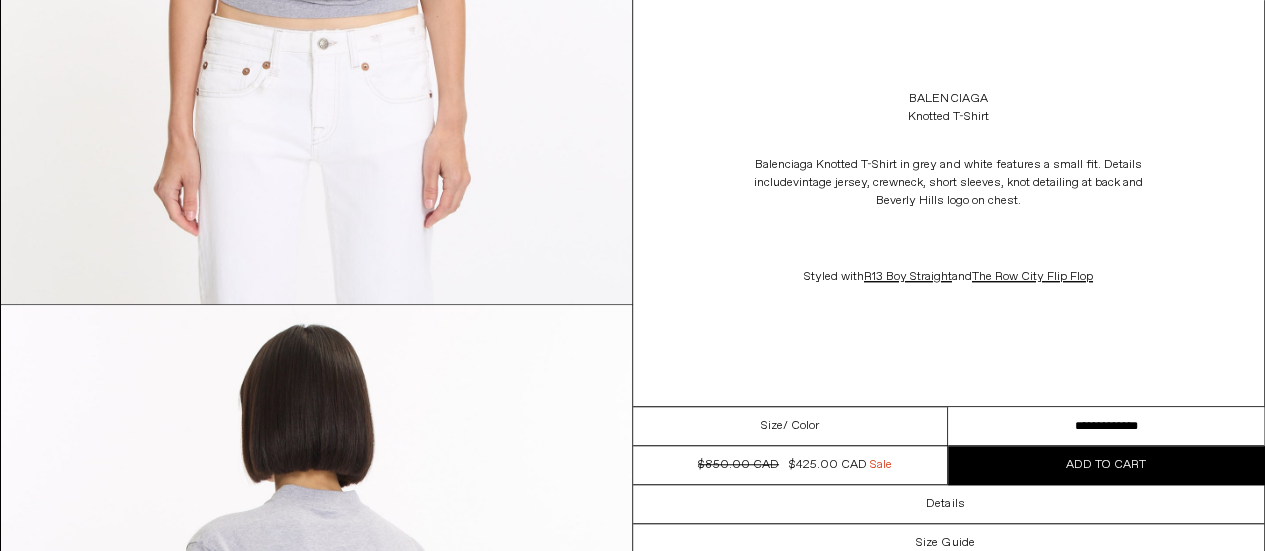 scroll, scrollTop: 0, scrollLeft: 0, axis: both 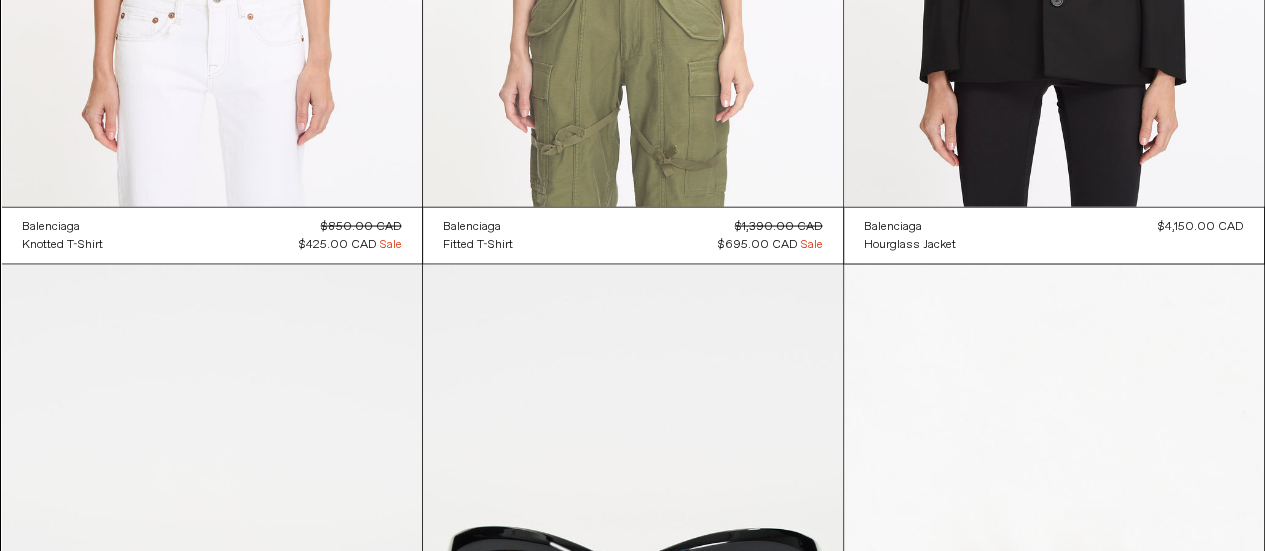 click at bounding box center [633, -108] 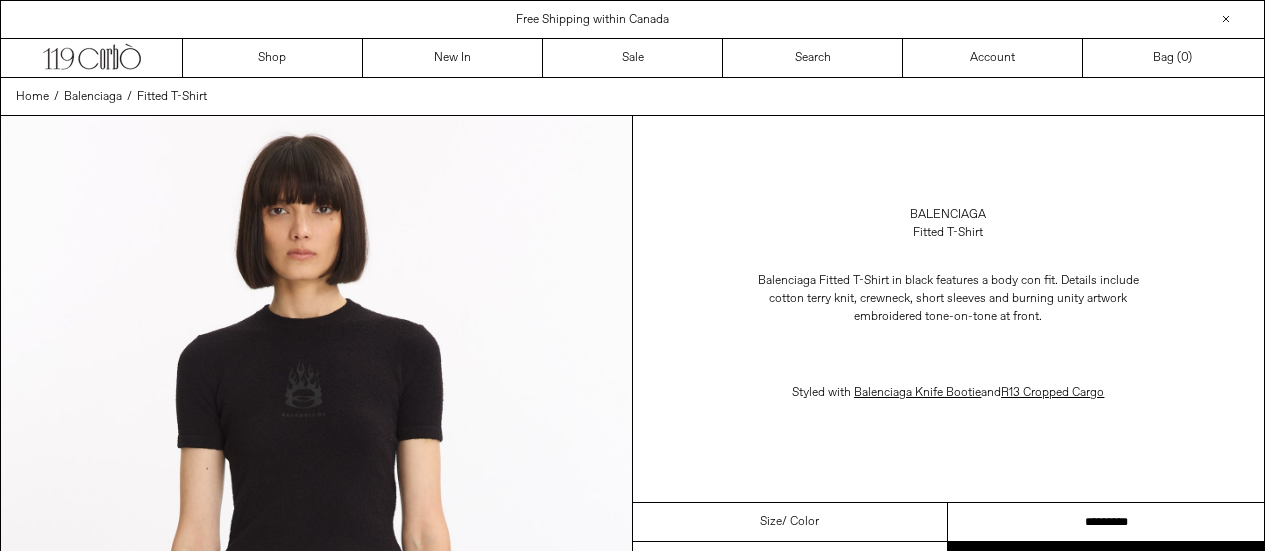 scroll, scrollTop: 0, scrollLeft: 0, axis: both 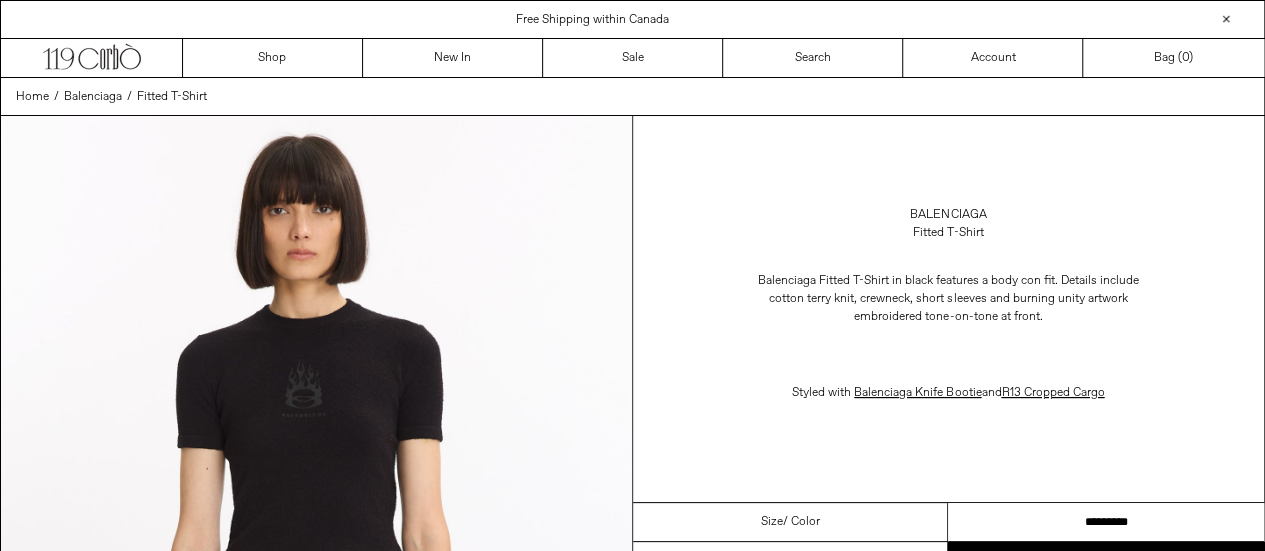 click on "**********" 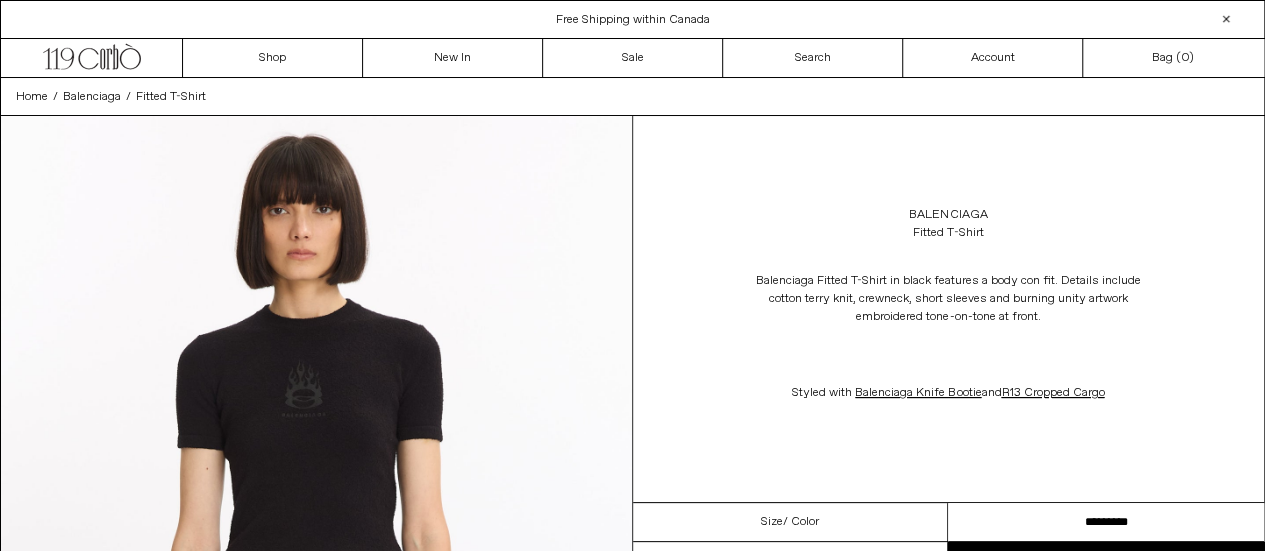 scroll, scrollTop: 0, scrollLeft: 0, axis: both 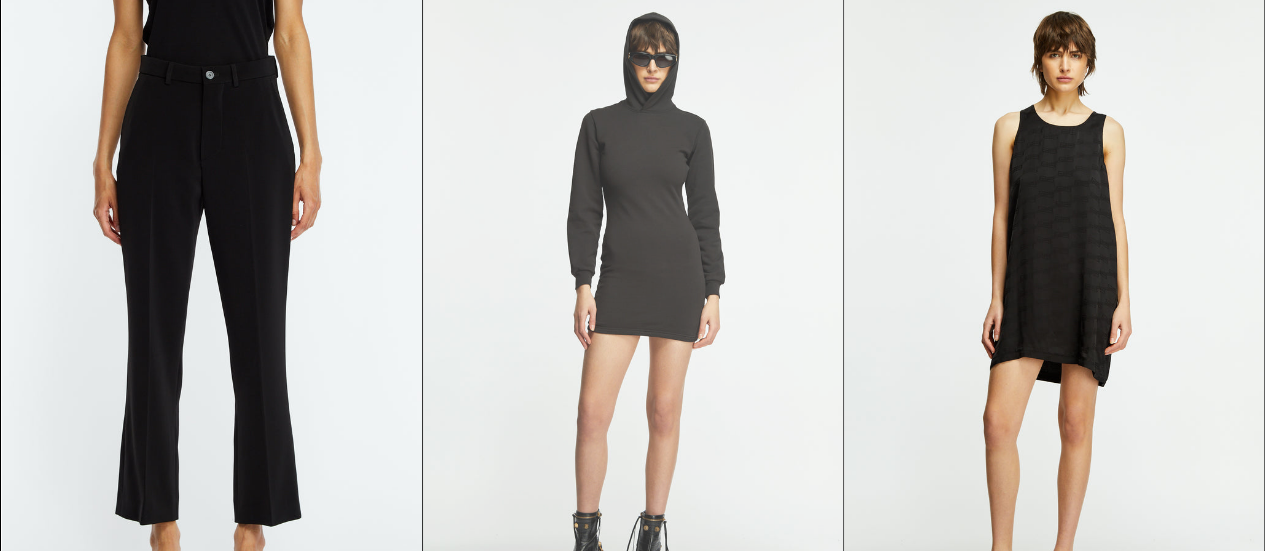 click at bounding box center (633, 308) 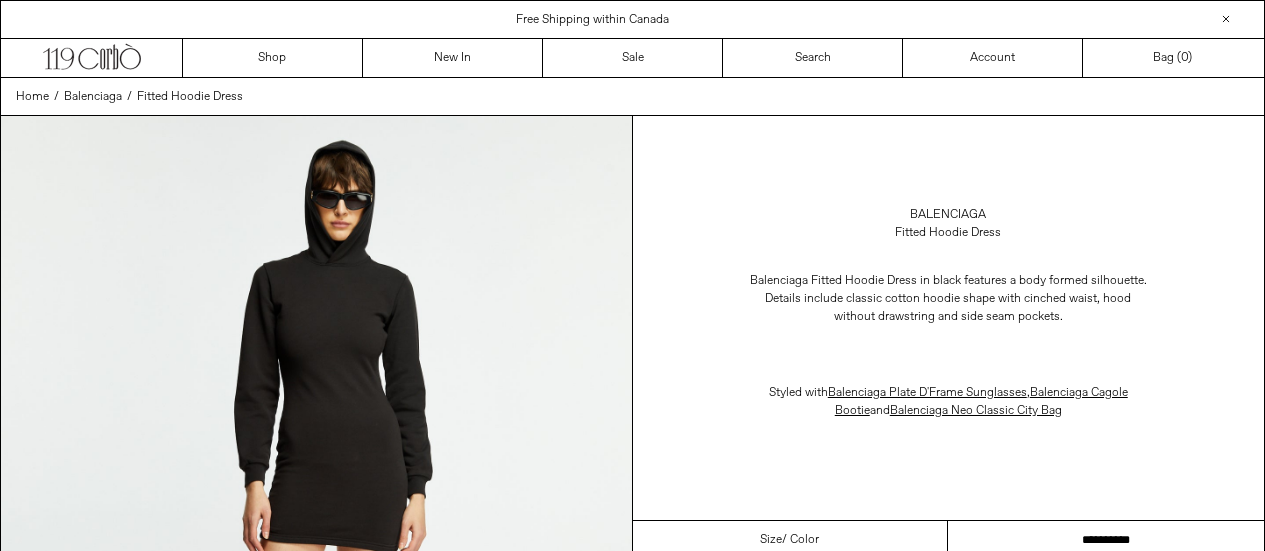 drag, startPoint x: 0, startPoint y: 0, endPoint x: 1279, endPoint y: 468, distance: 1361.9343 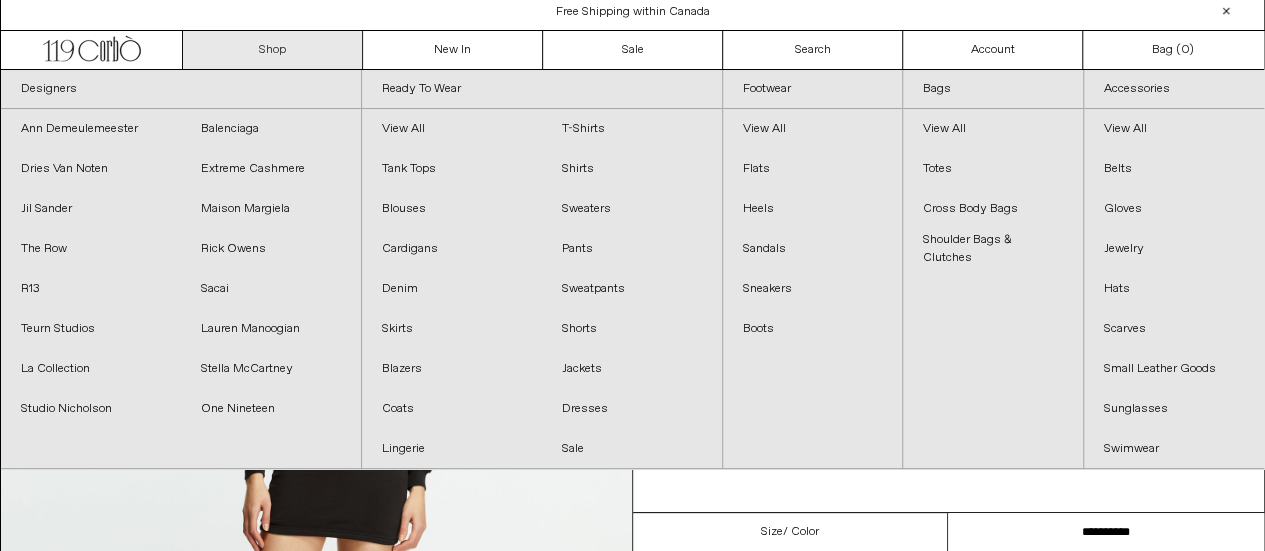 scroll, scrollTop: 0, scrollLeft: 0, axis: both 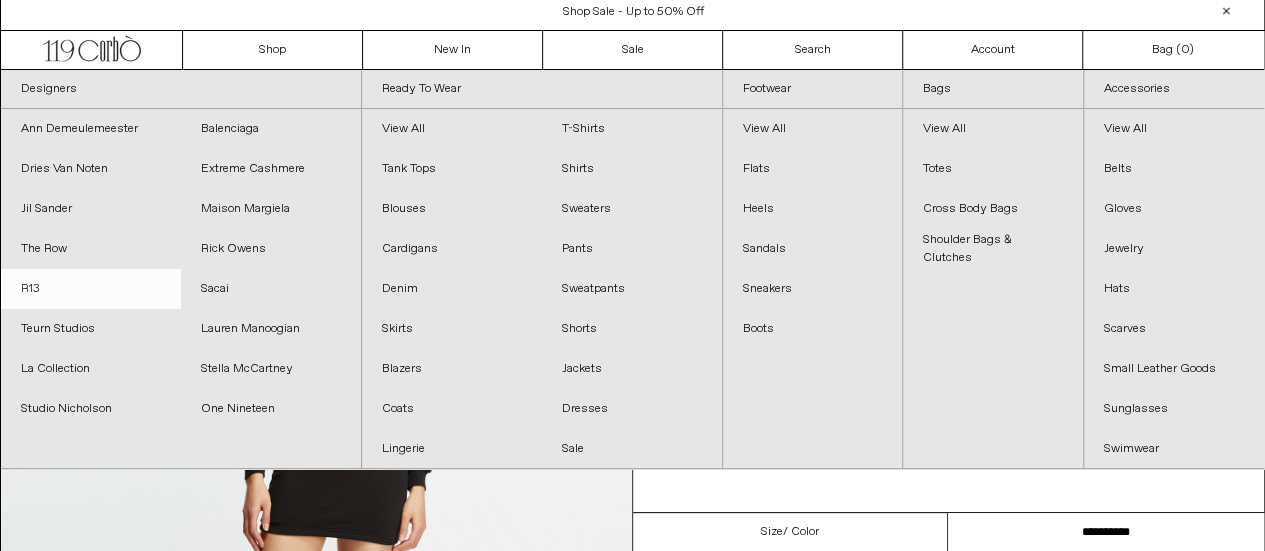 drag, startPoint x: 44, startPoint y: 279, endPoint x: 86, endPoint y: 291, distance: 43.68066 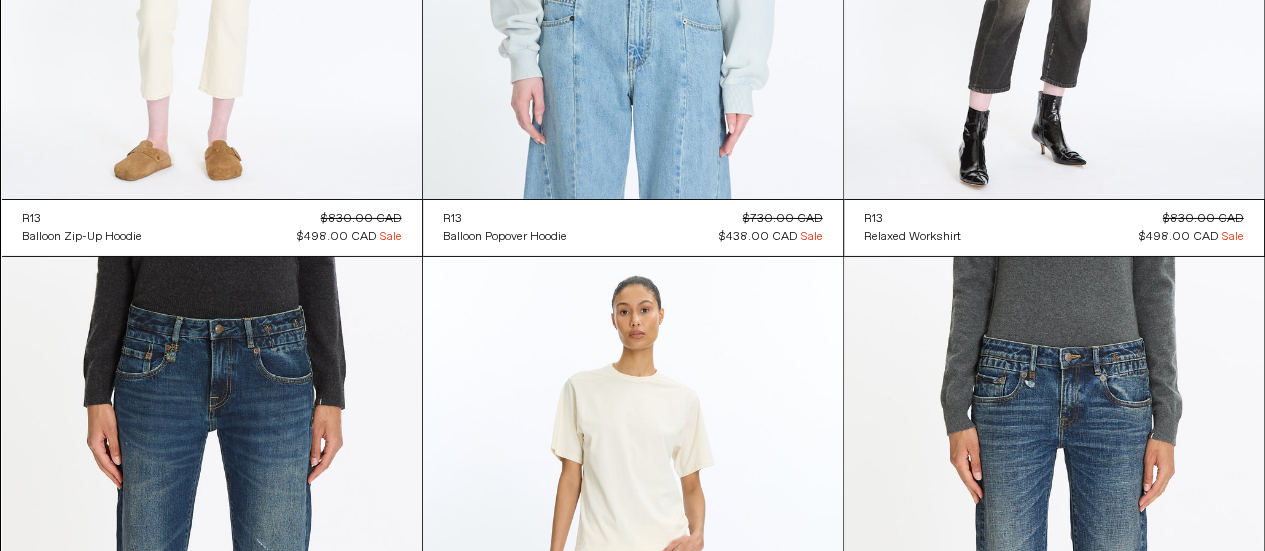 scroll, scrollTop: 2900, scrollLeft: 0, axis: vertical 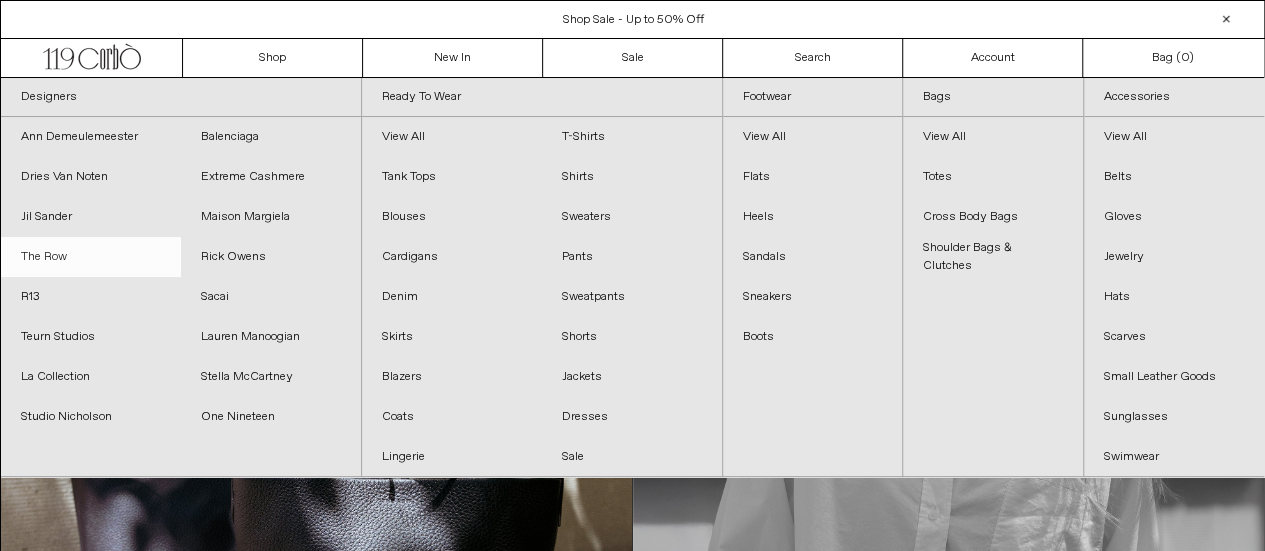 click on "The Row" at bounding box center (91, 257) 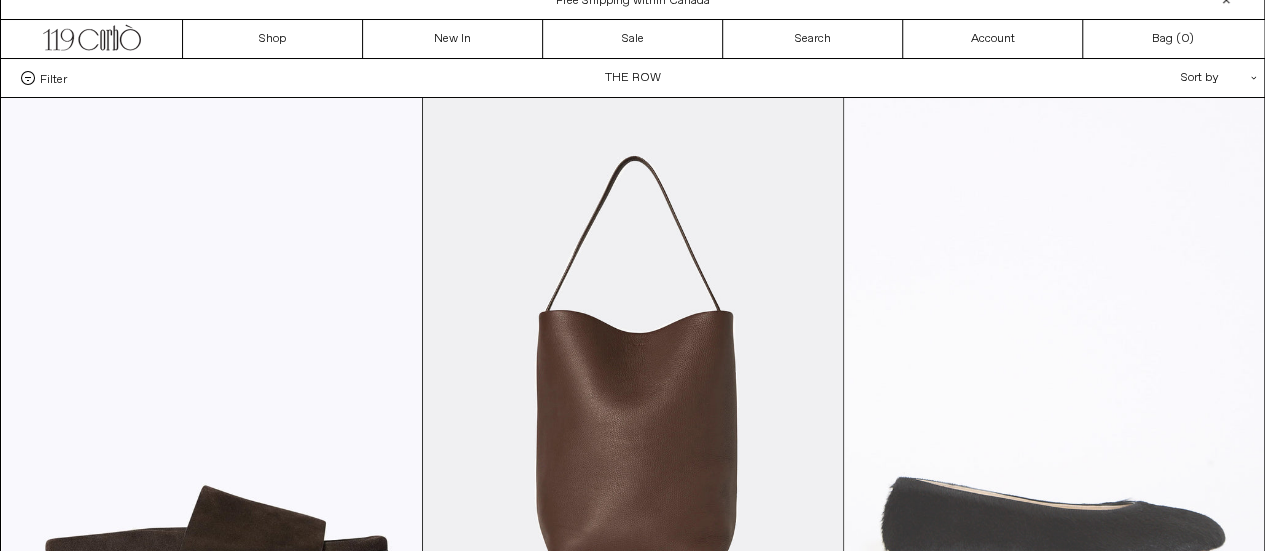 scroll, scrollTop: 300, scrollLeft: 0, axis: vertical 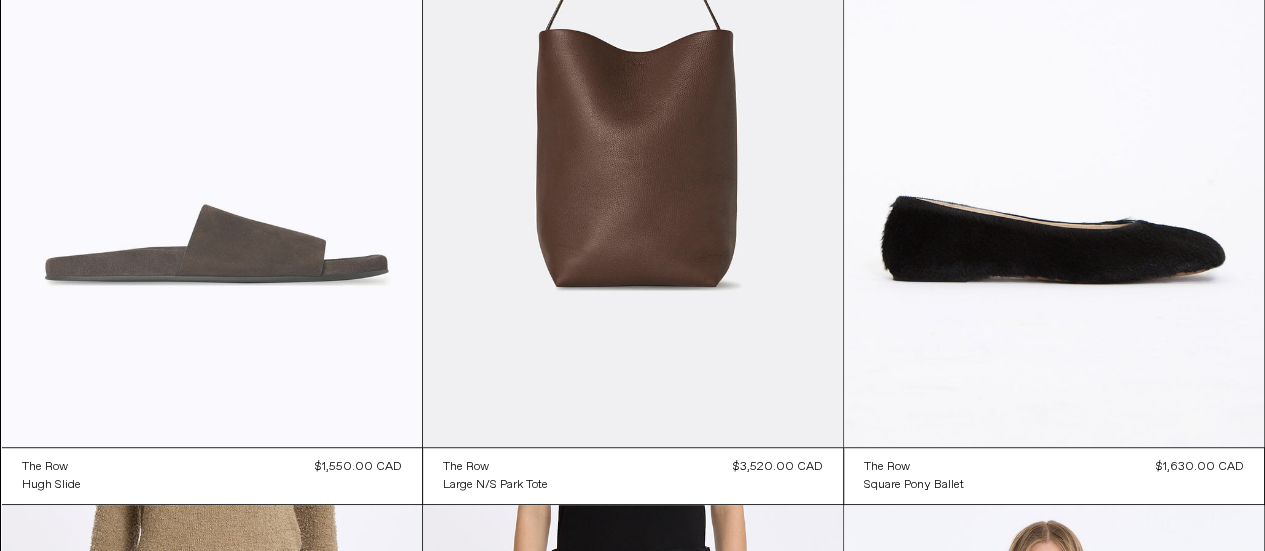 click at bounding box center (212, 132) 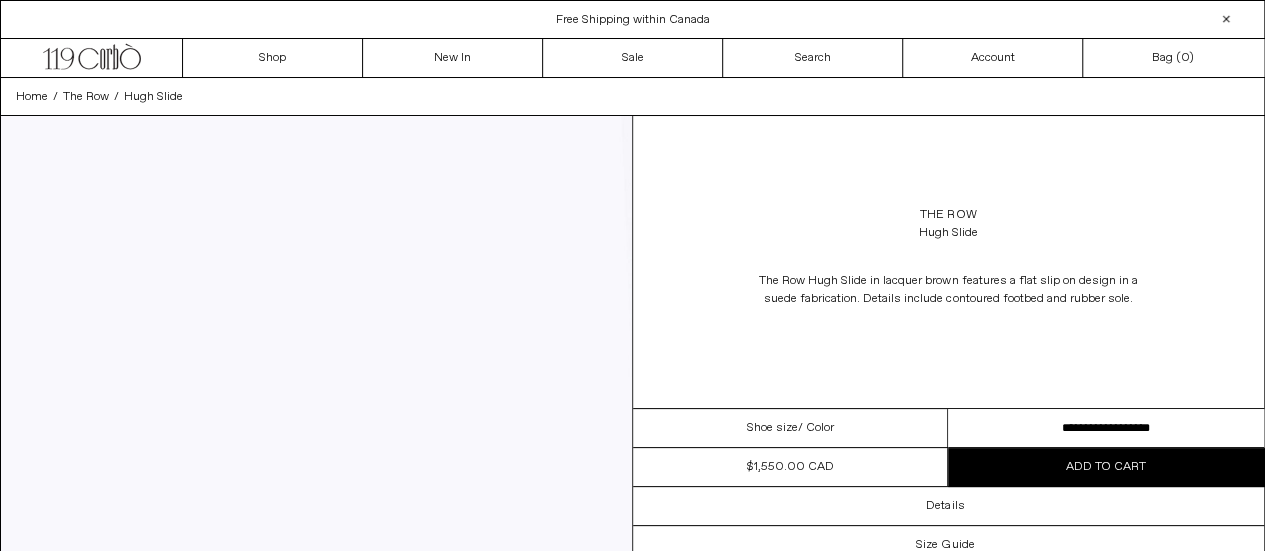 scroll, scrollTop: 0, scrollLeft: 0, axis: both 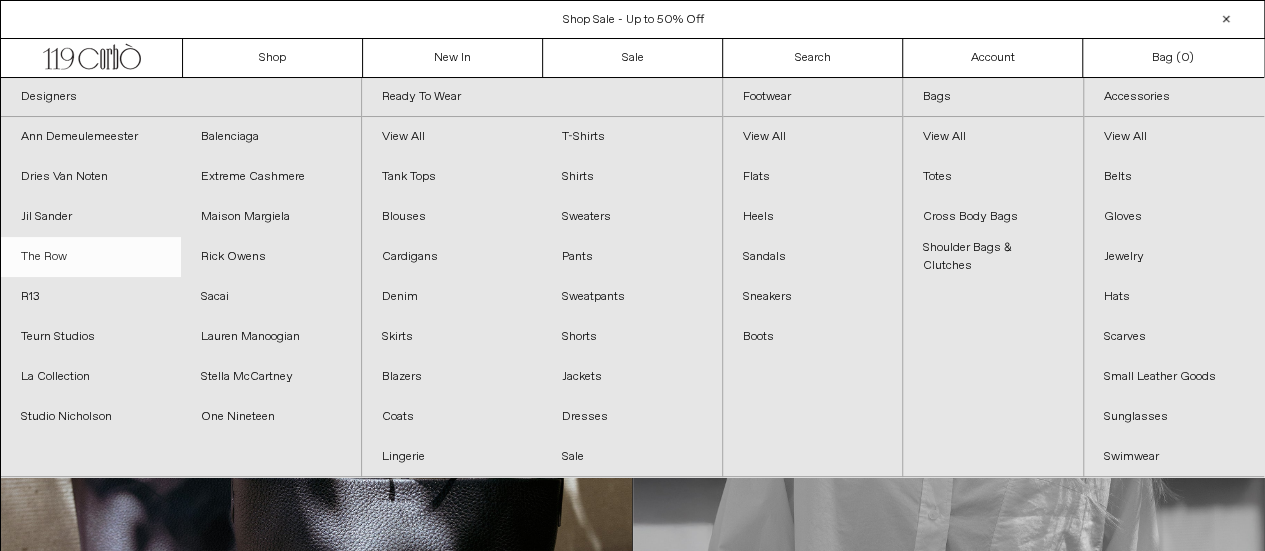 click on "The Row" at bounding box center (91, 257) 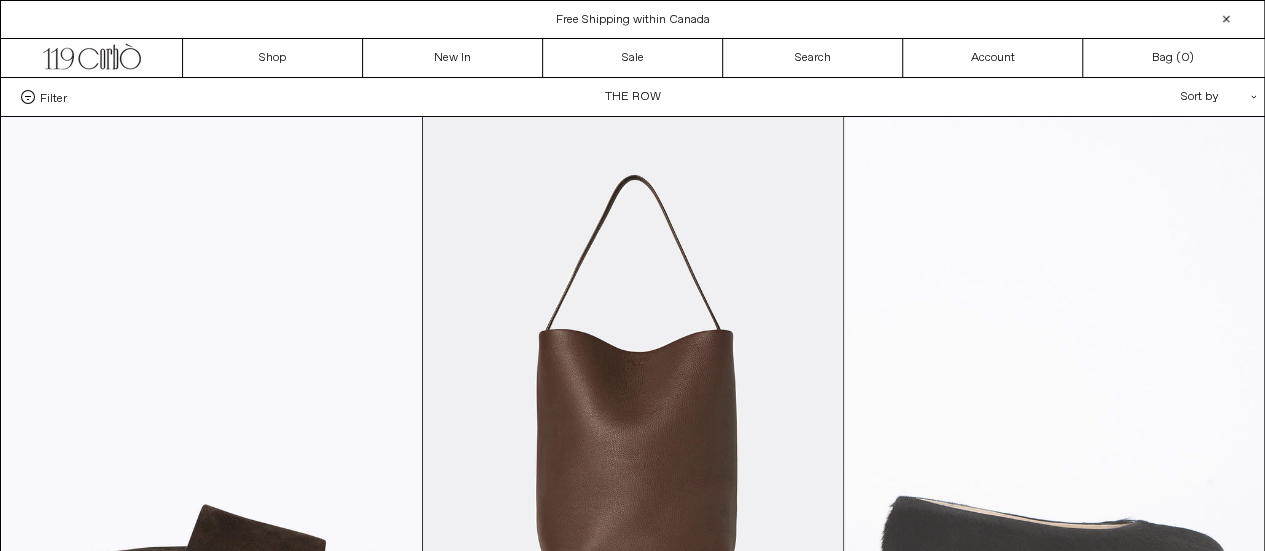 scroll, scrollTop: 0, scrollLeft: 0, axis: both 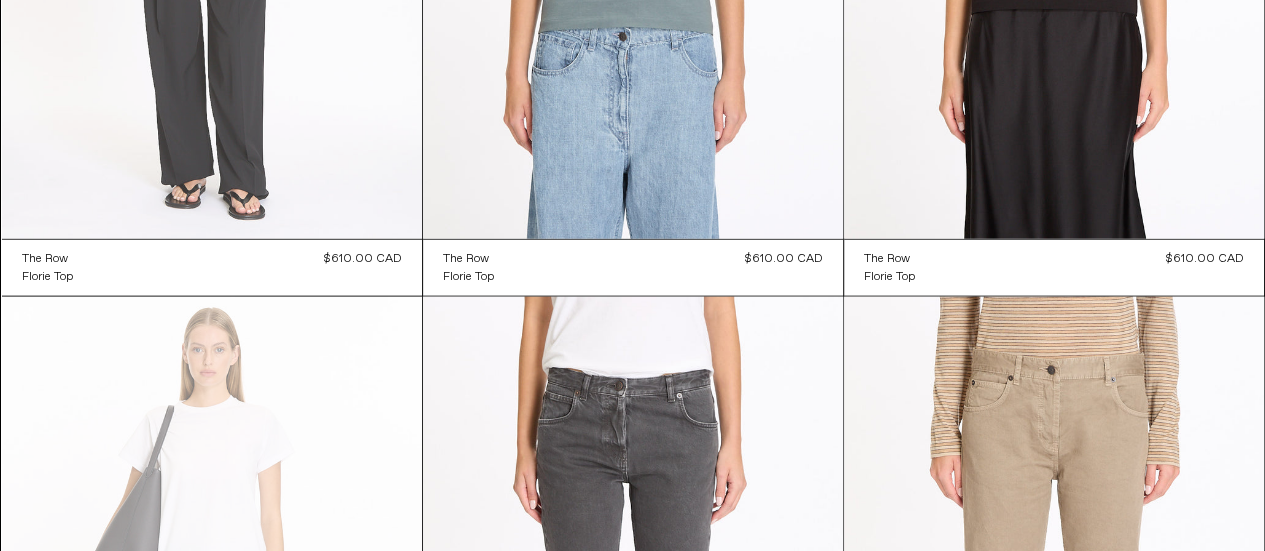 click at bounding box center (212, -76) 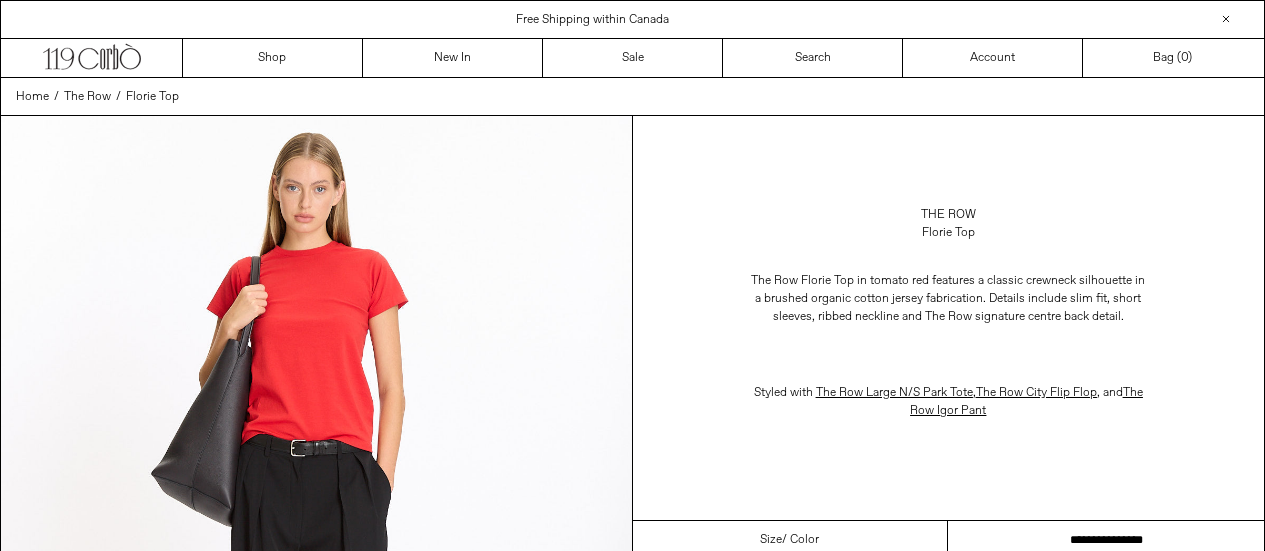 scroll, scrollTop: 0, scrollLeft: 0, axis: both 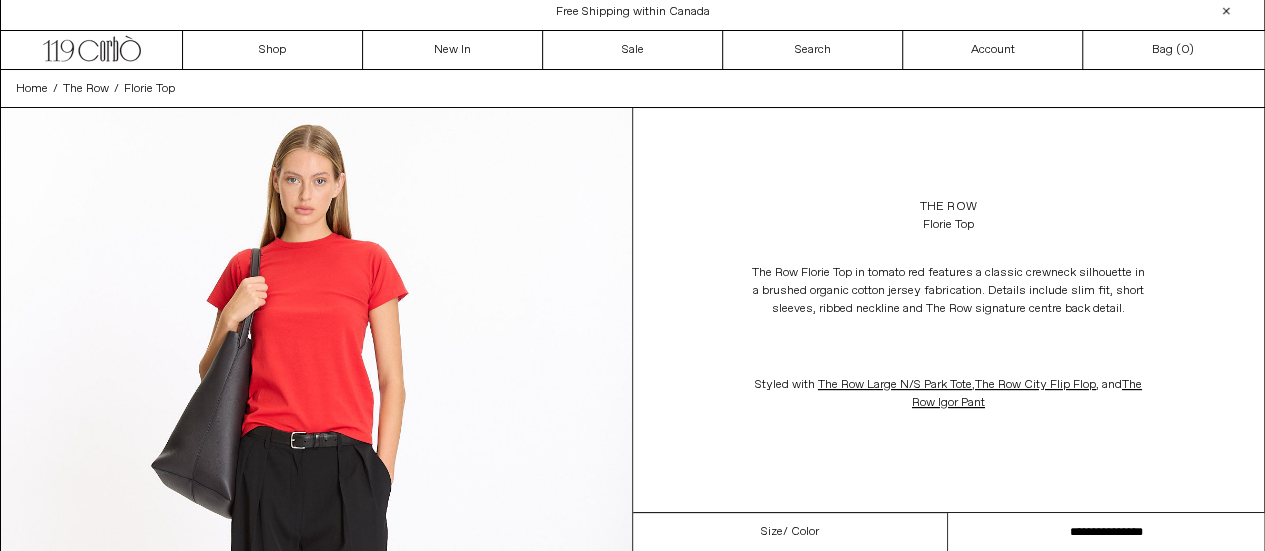 click on "**********" at bounding box center [1106, 532] 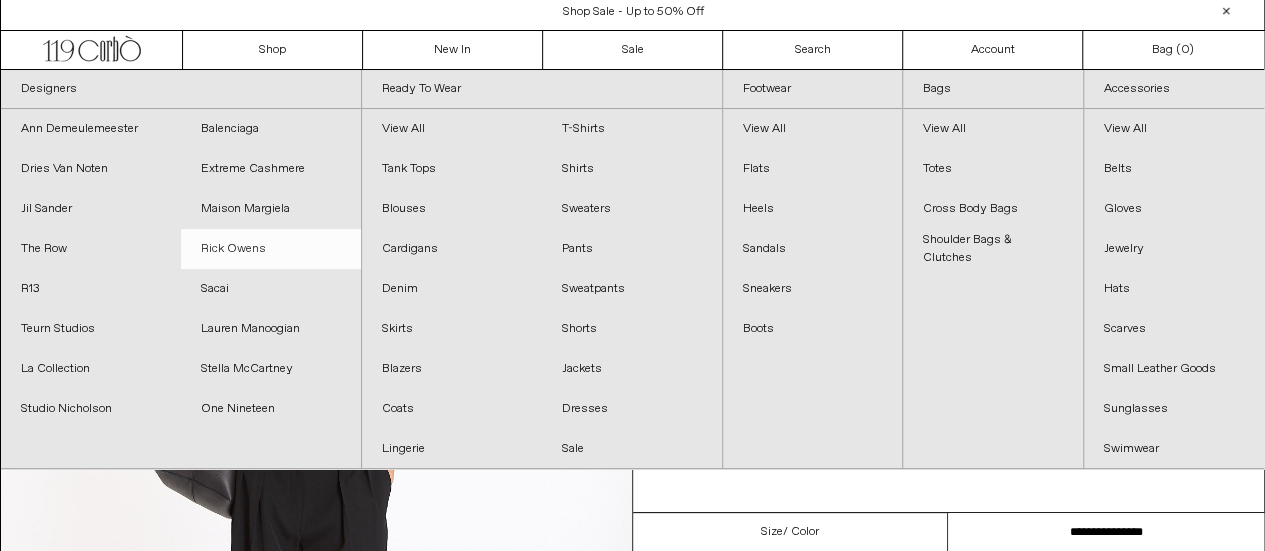 click on "Rick Owens" at bounding box center (271, 249) 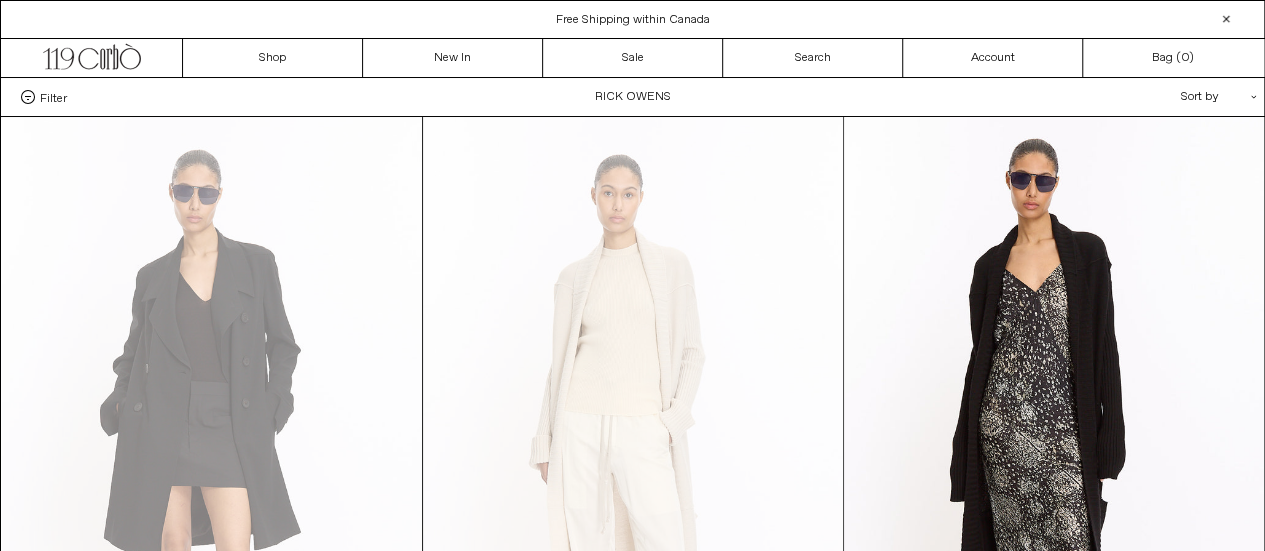 scroll, scrollTop: 0, scrollLeft: 0, axis: both 